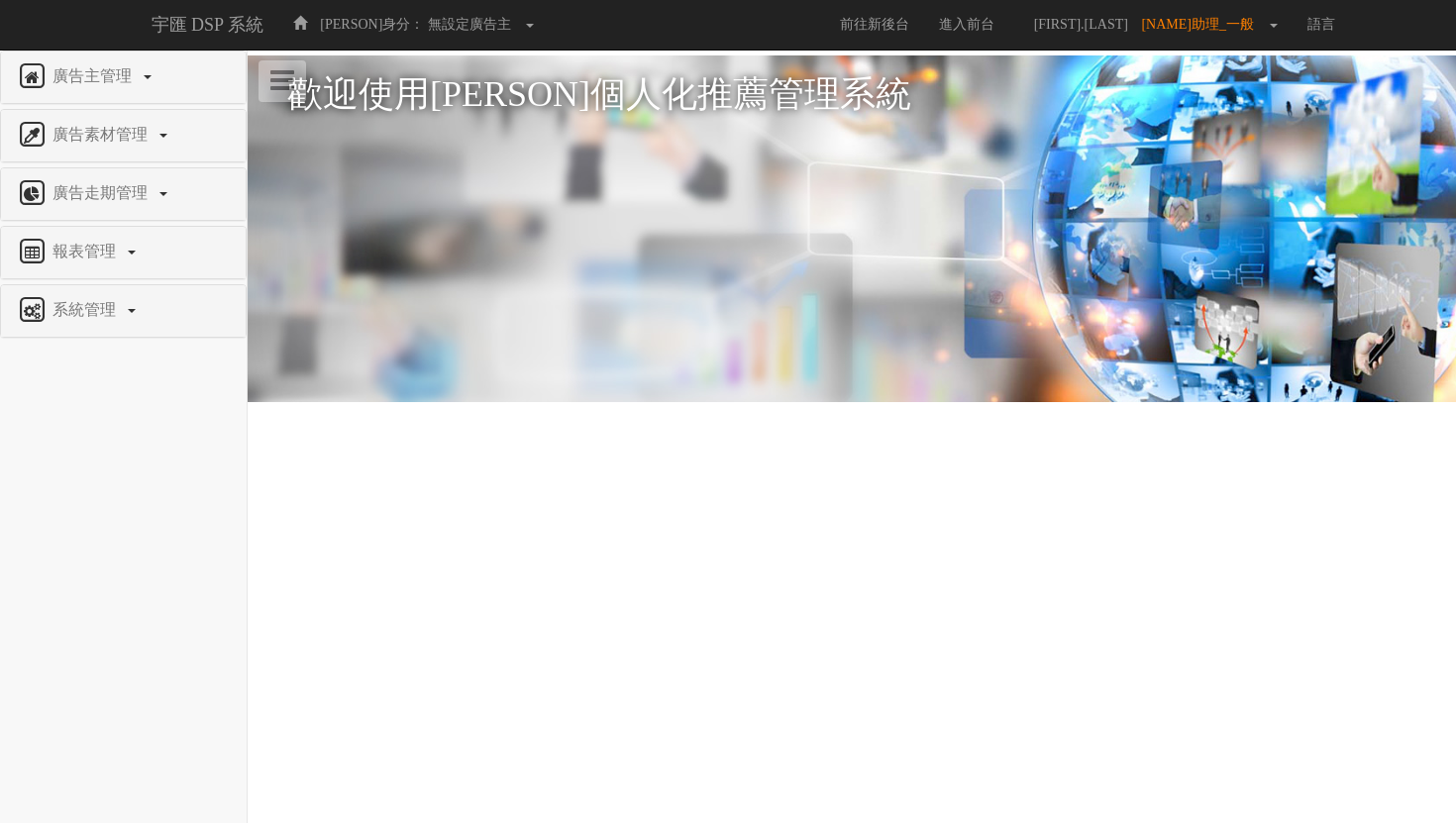scroll, scrollTop: 0, scrollLeft: 0, axis: both 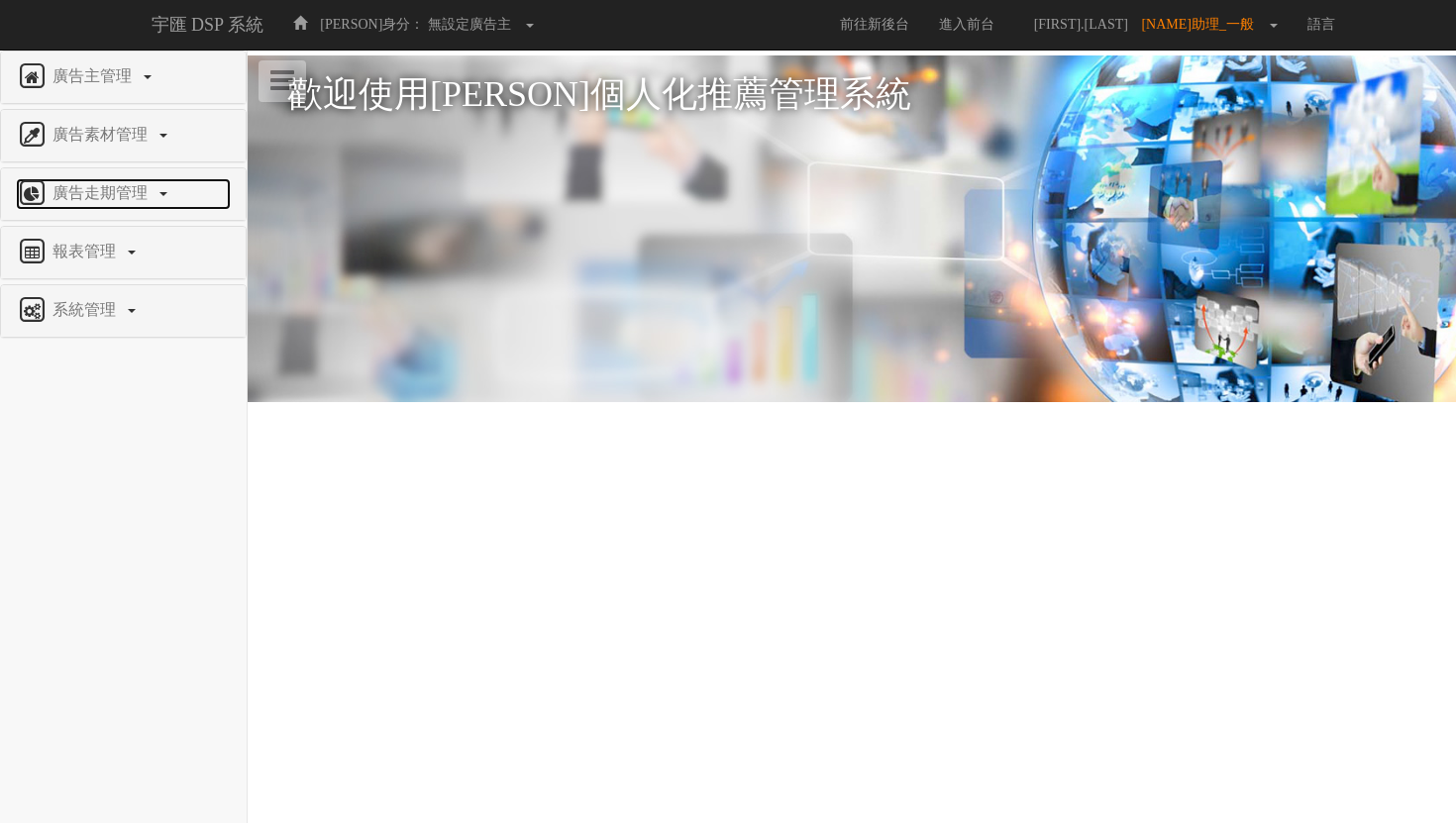 click on "[PRODUCT] [PRODUCT] [PRODUCT]" at bounding box center [102, 192] 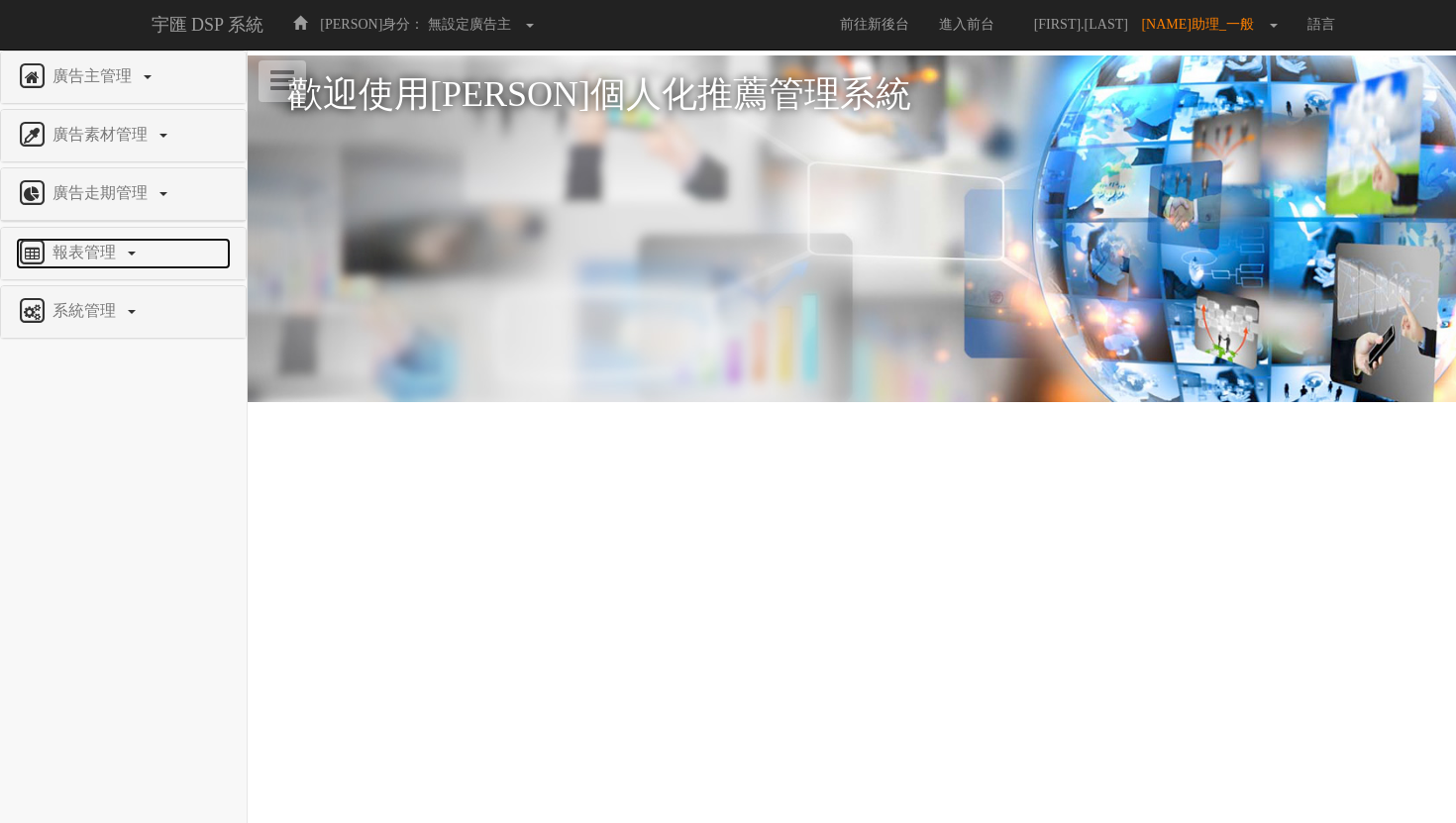 click on "報表管理" at bounding box center (86, 252) 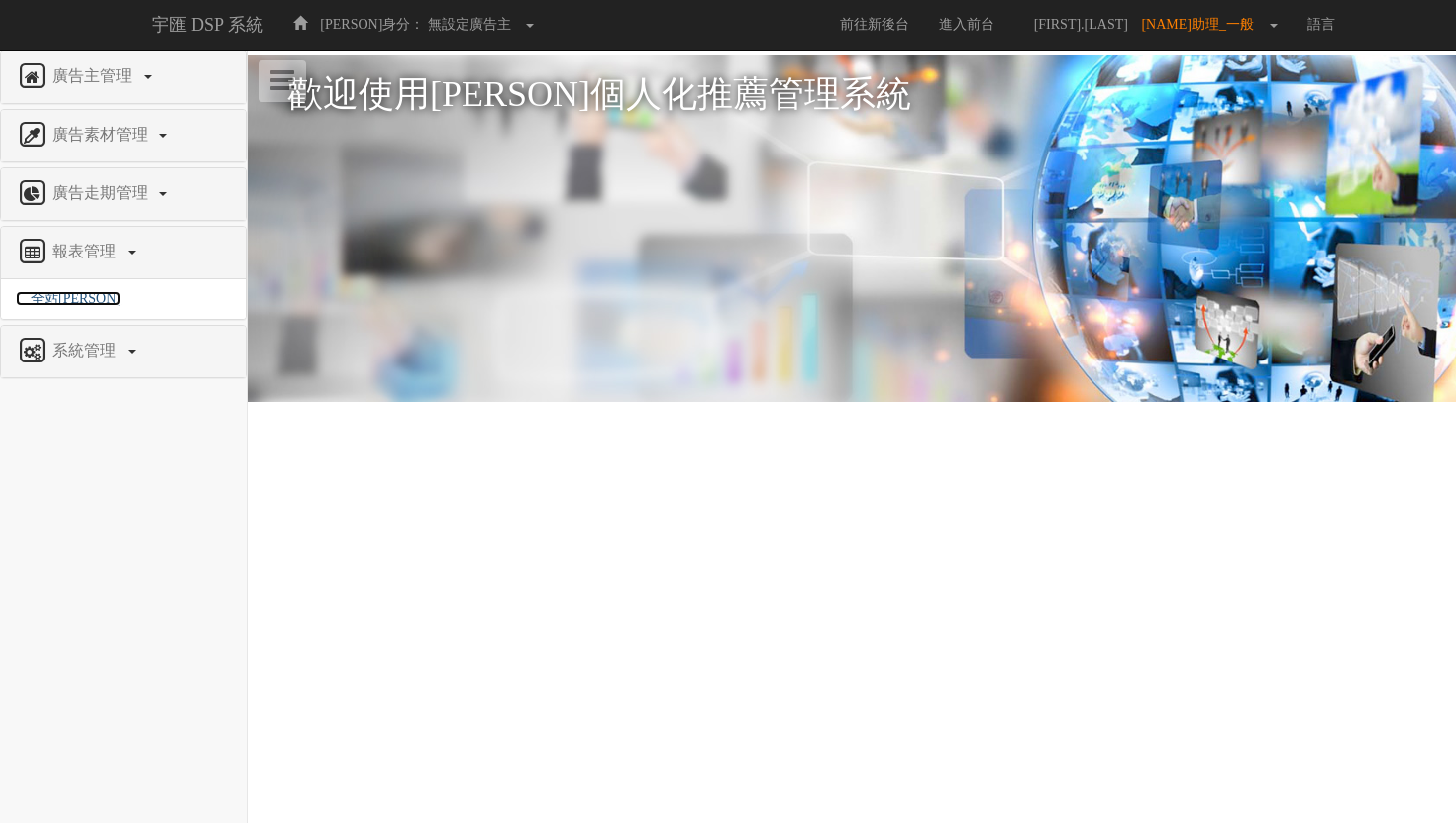 click on "全站分析" at bounding box center (68, 298) 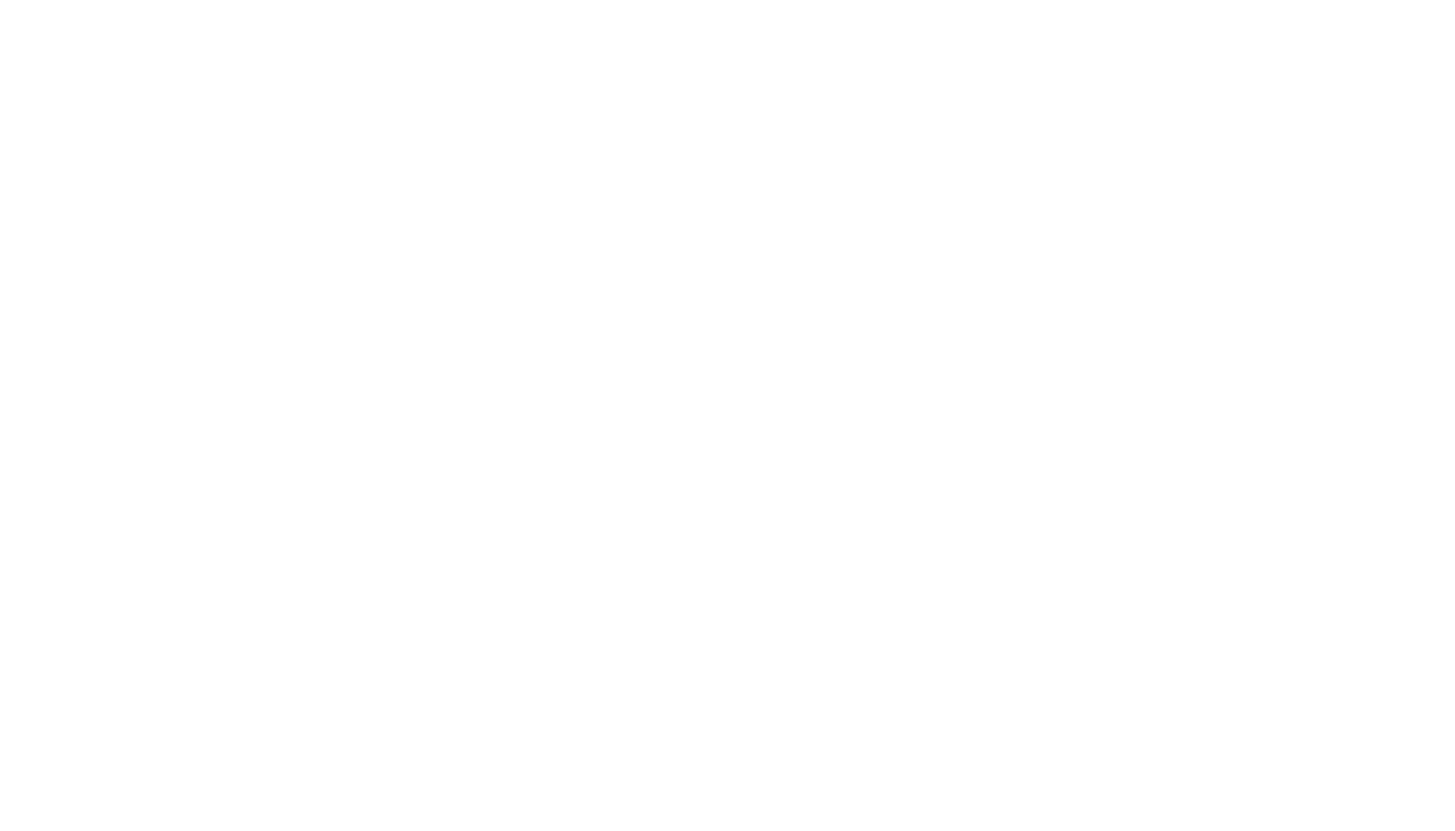 scroll, scrollTop: 0, scrollLeft: 0, axis: both 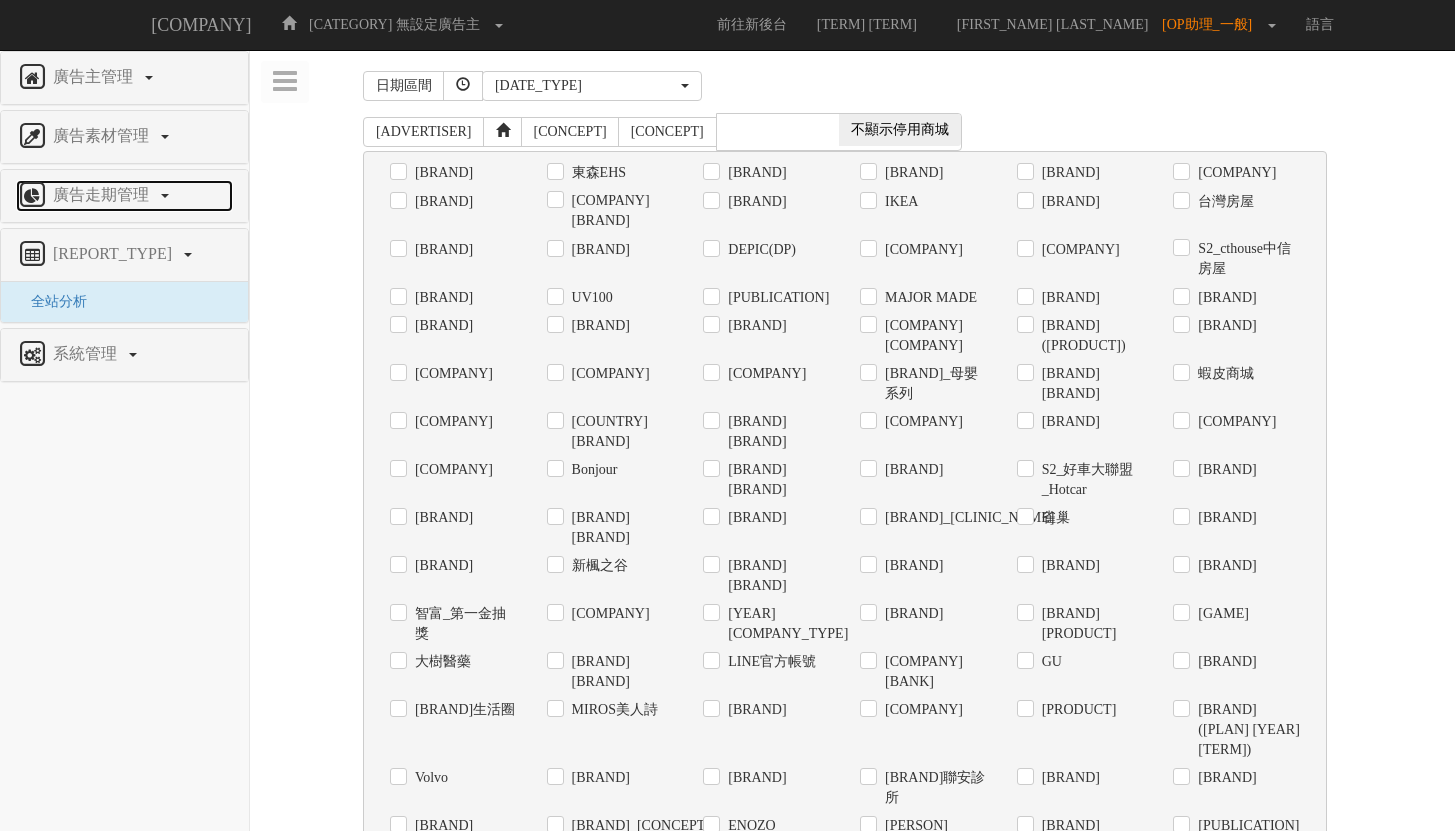 click on "廣告走期管理" at bounding box center [103, 194] 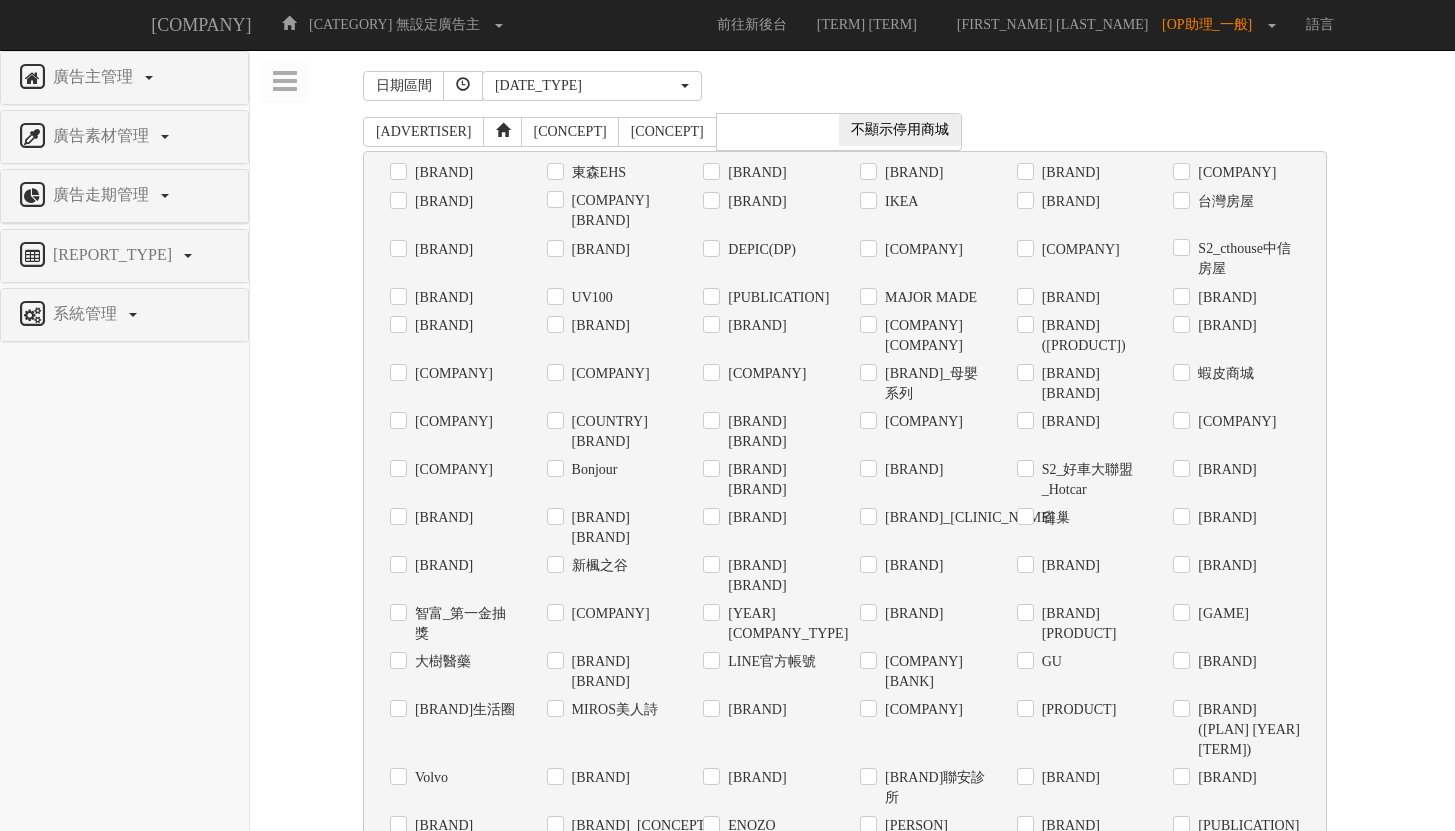 click on "廣告素材管理" at bounding box center [124, 137] 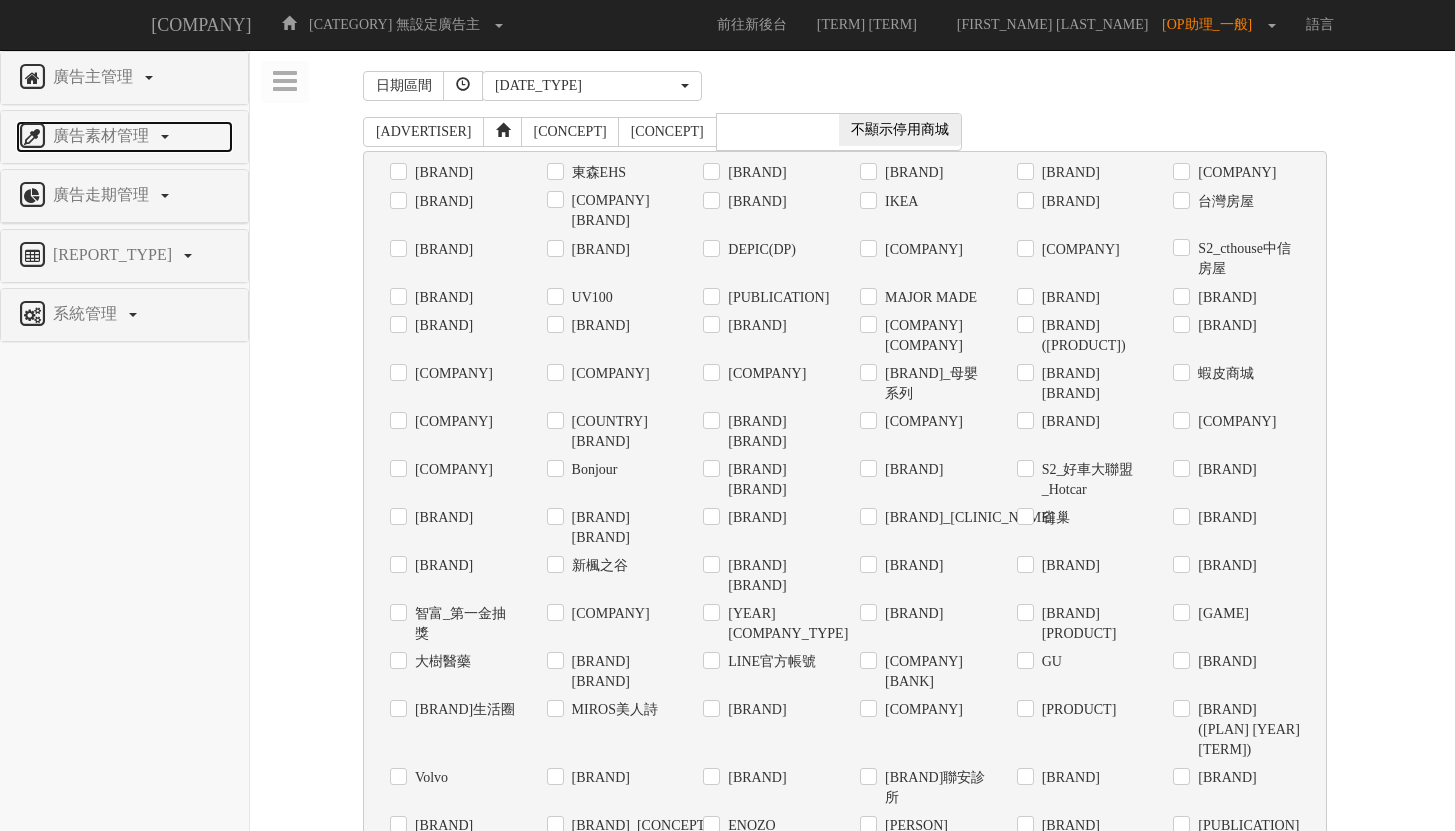 click on "廣告素材管理" at bounding box center [103, 135] 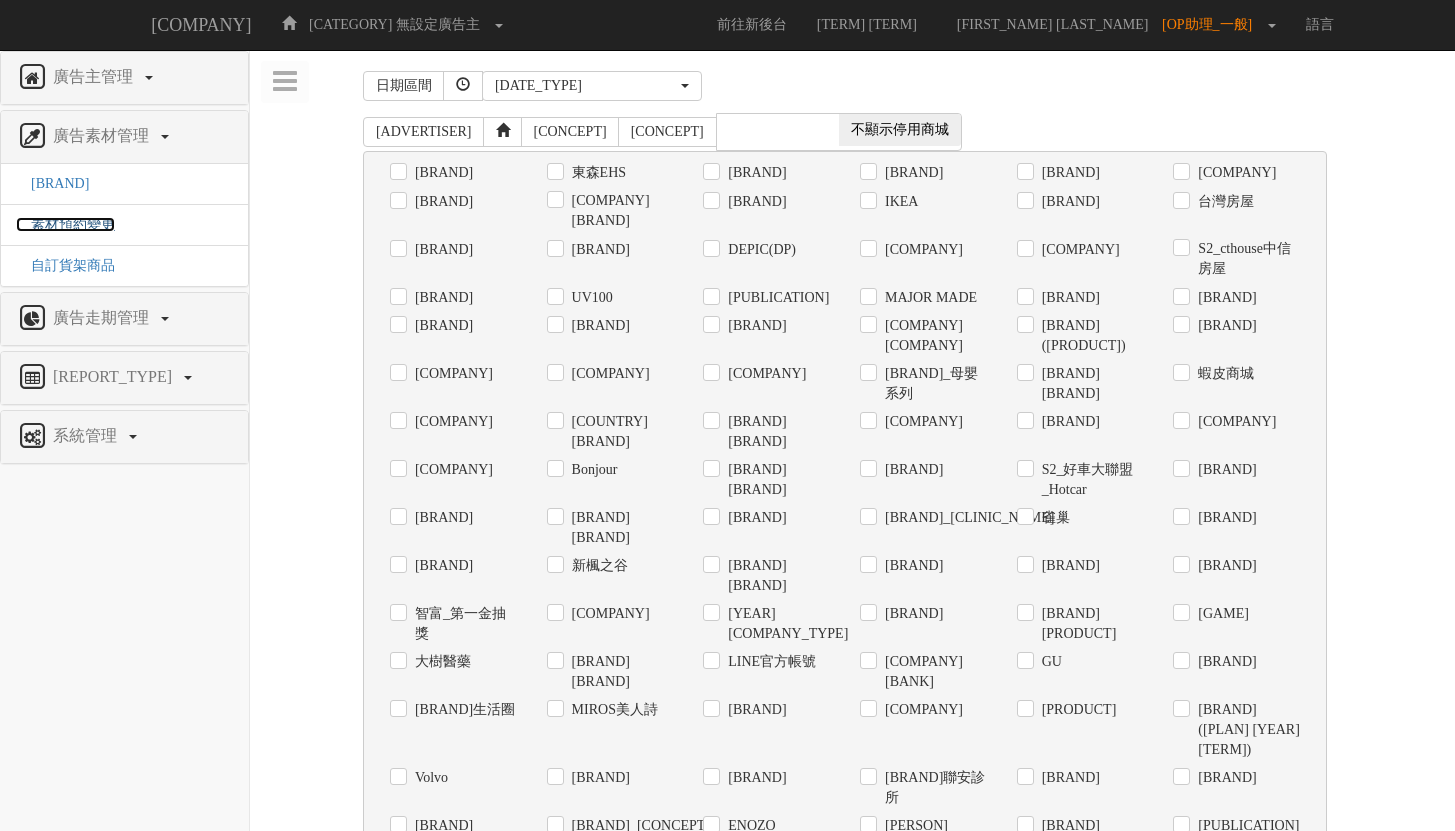 click on "素材預約變更" at bounding box center (65, 224) 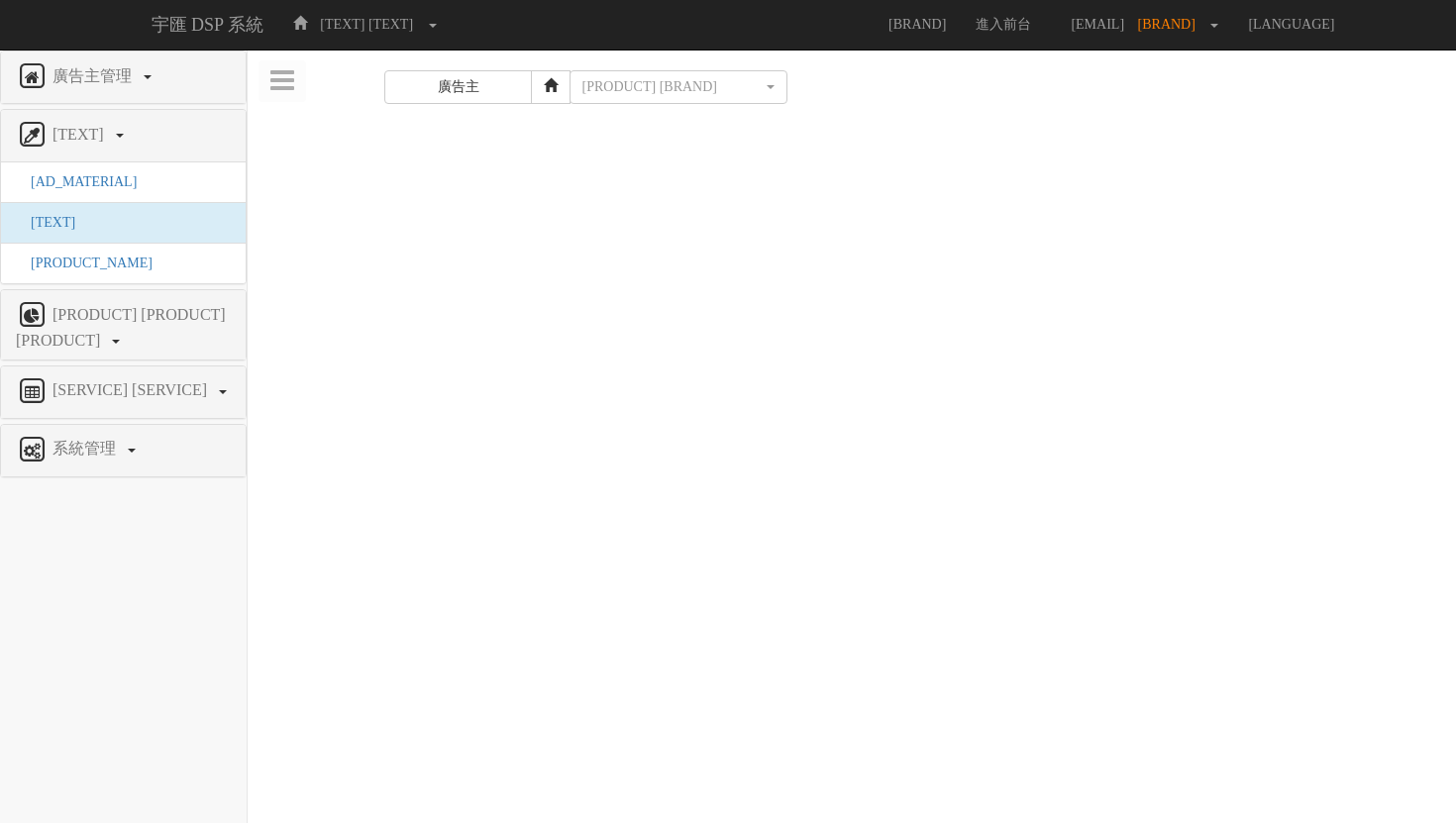 scroll, scrollTop: 0, scrollLeft: 0, axis: both 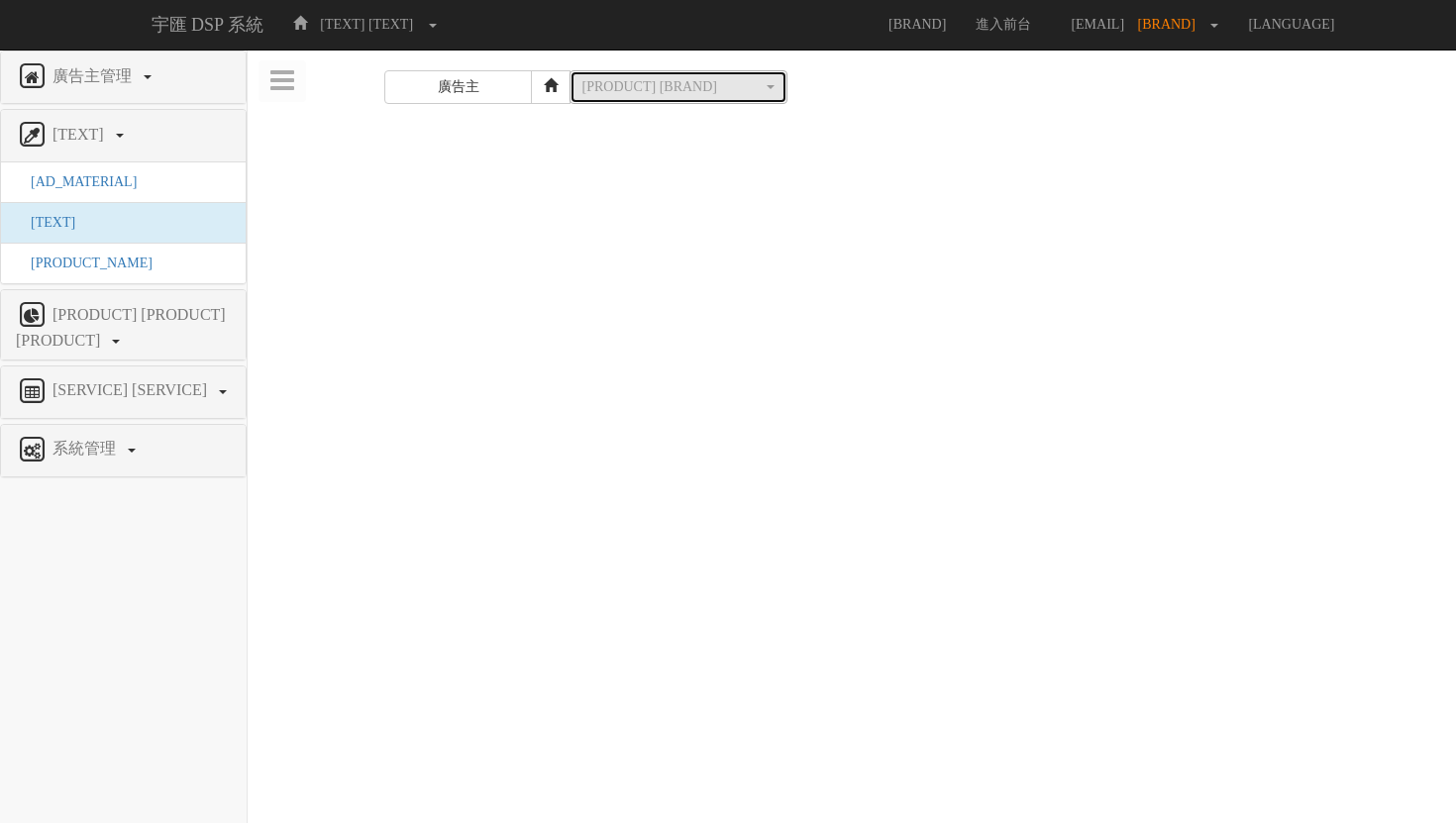 click on "[PRODUCT] [BRAND]" at bounding box center (678, 87) 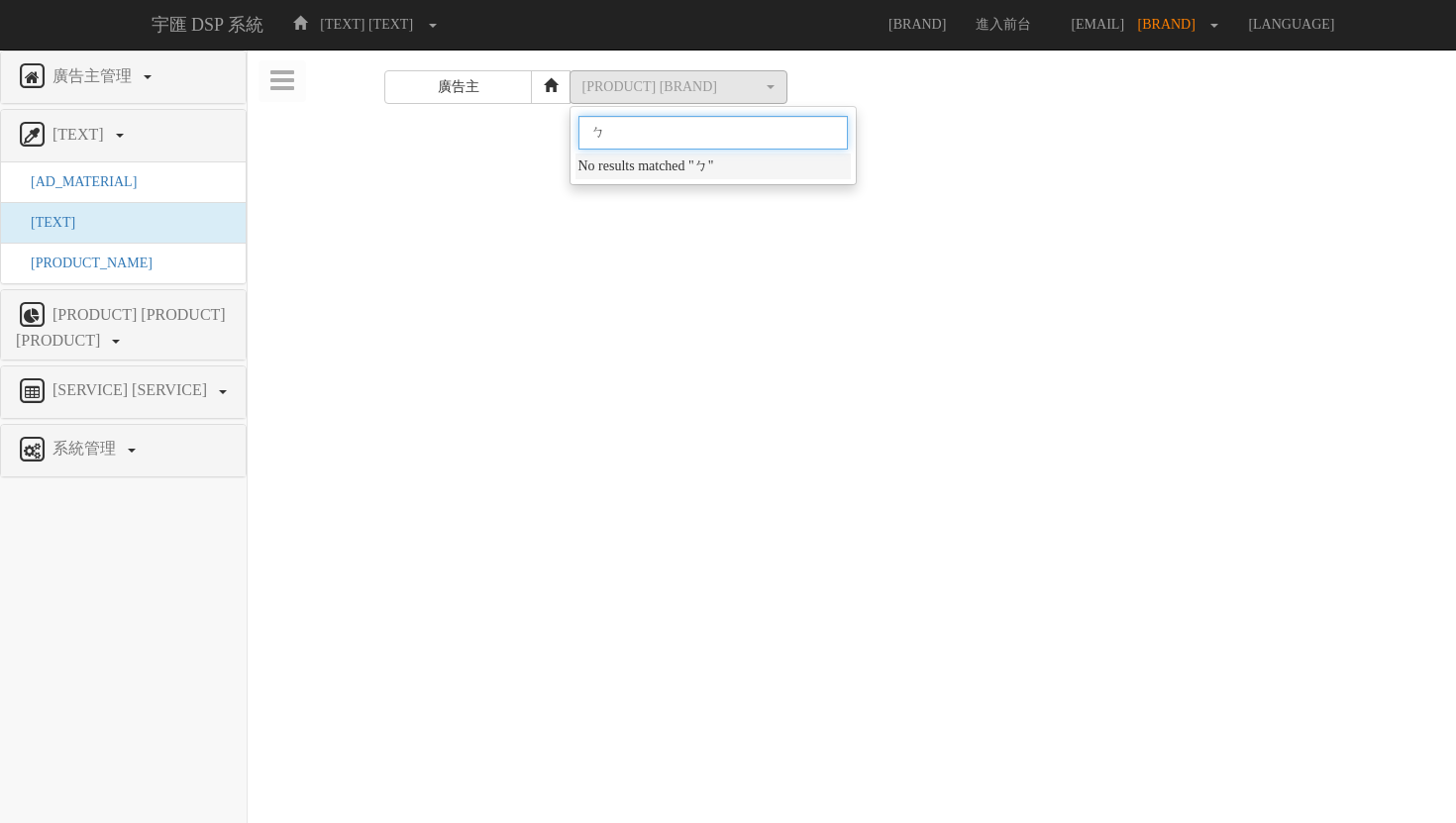 type on "ㄅˋ" 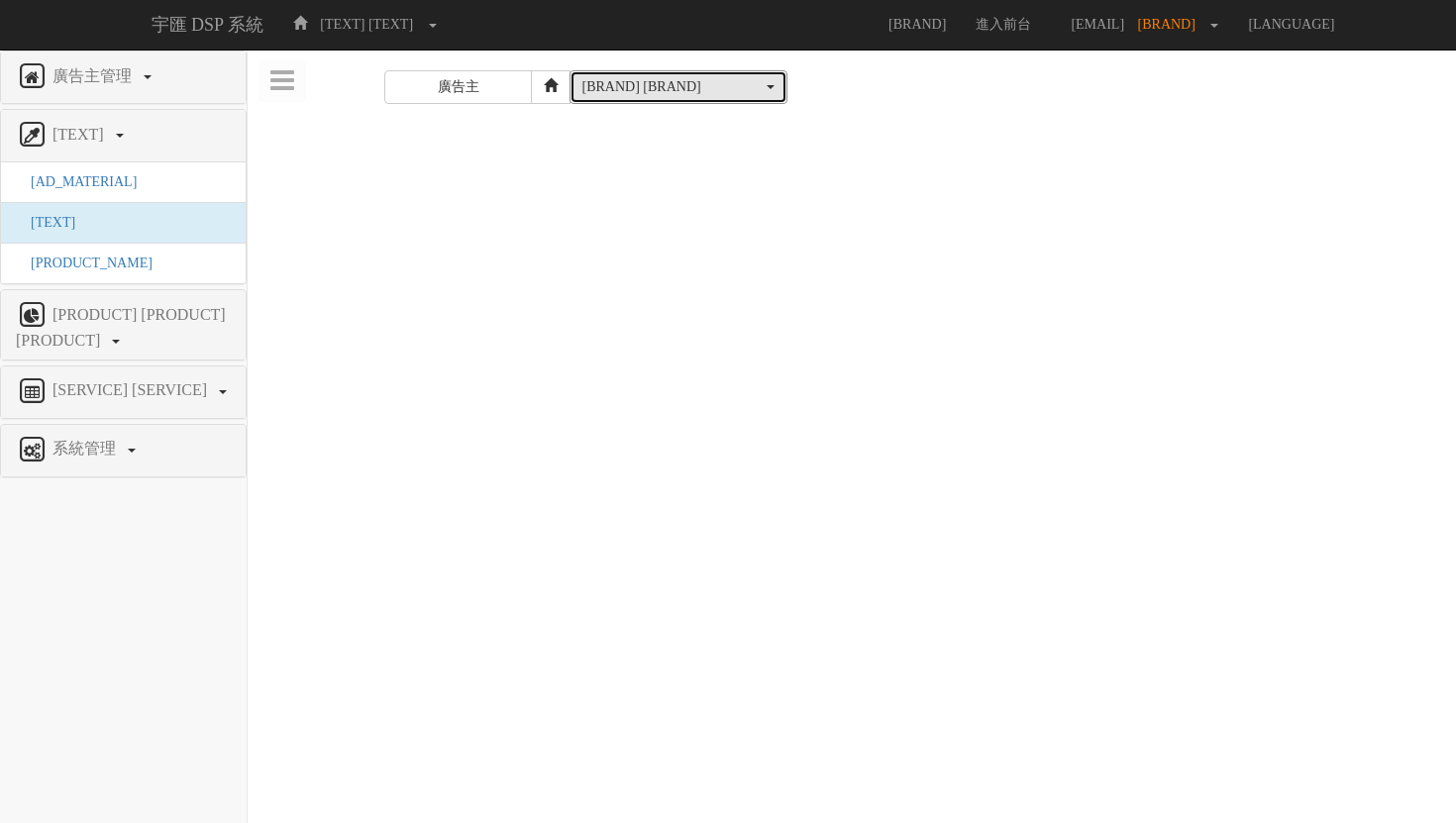 type 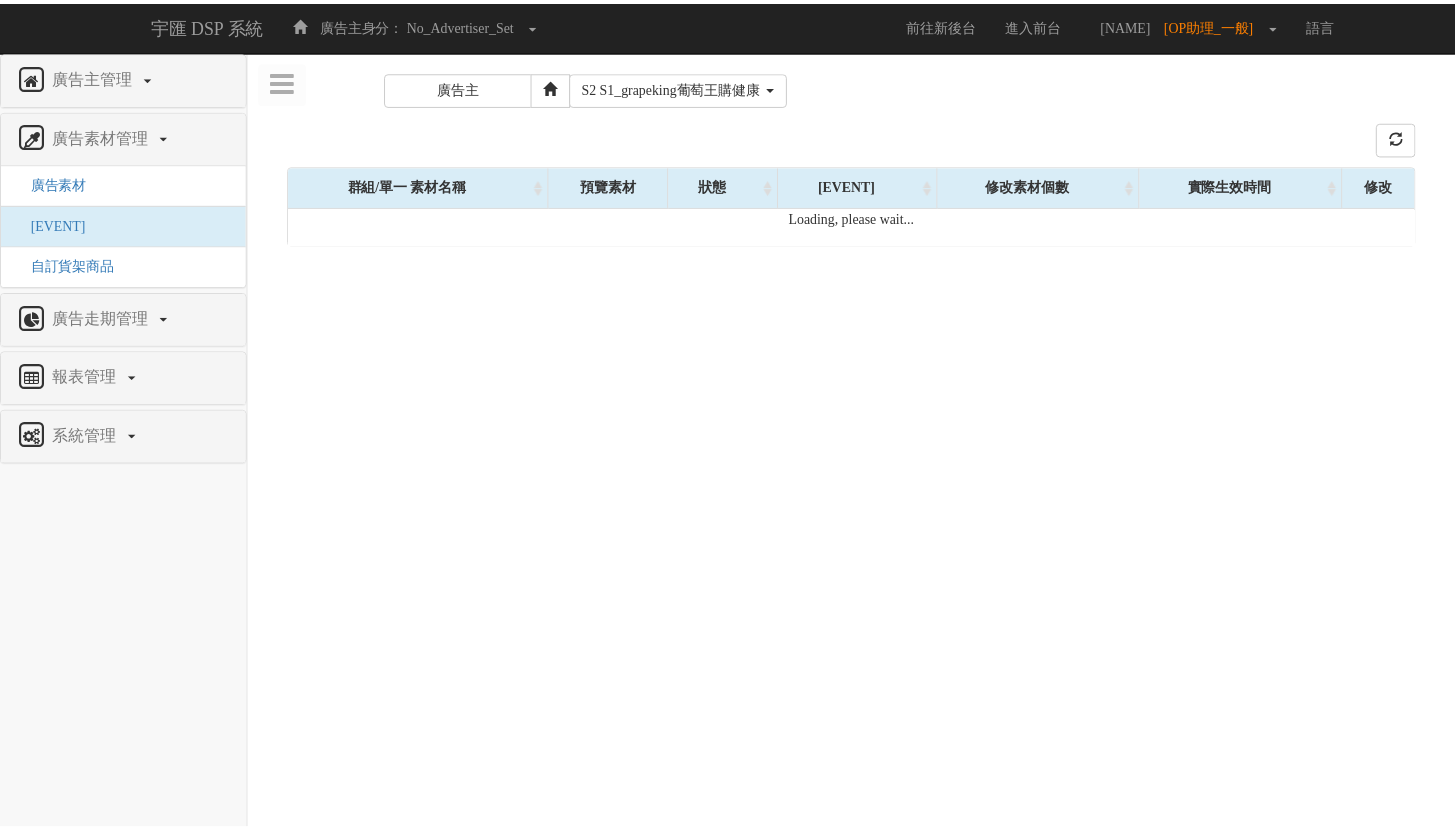 scroll, scrollTop: 0, scrollLeft: 0, axis: both 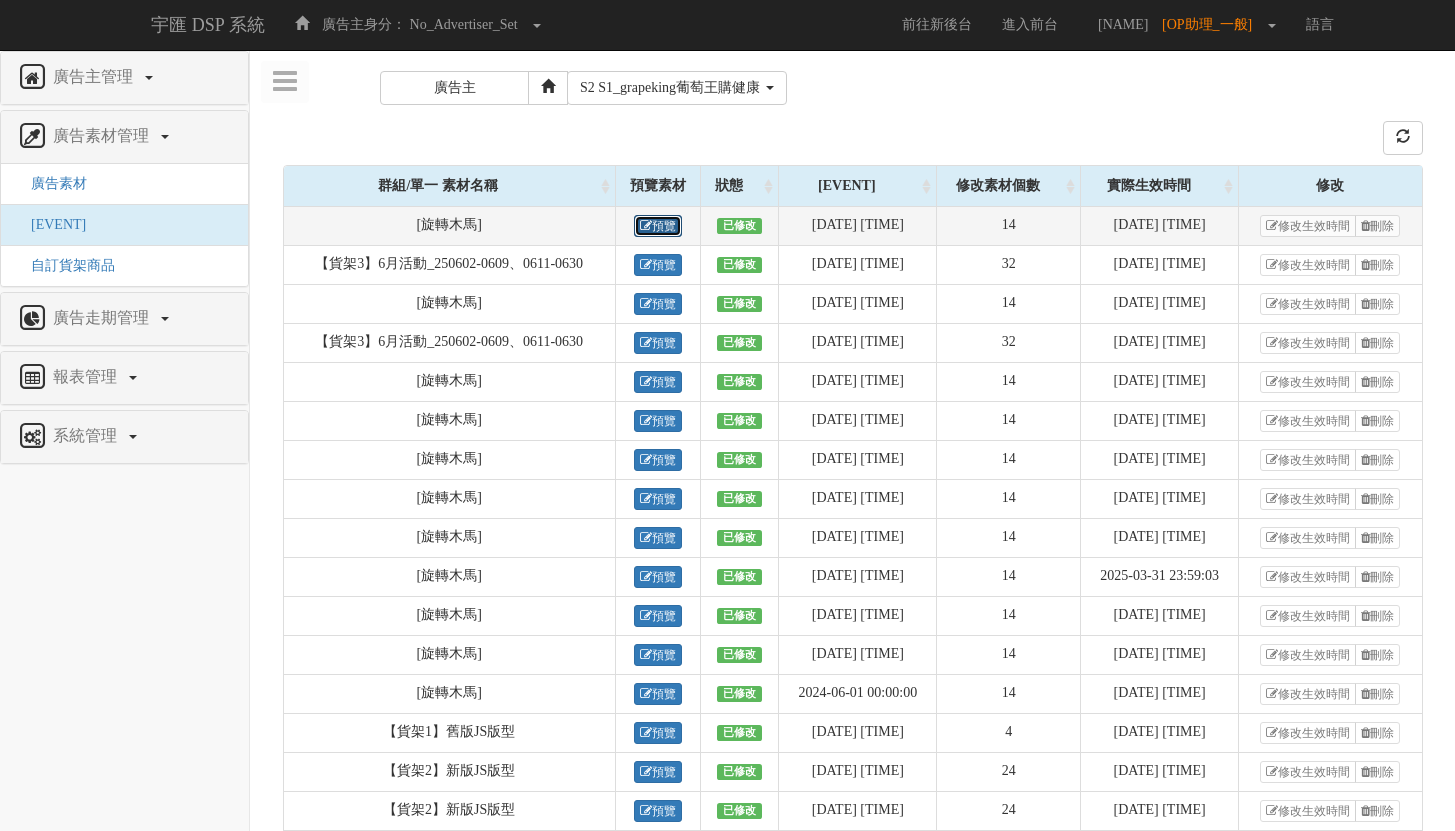 click on "預覽" at bounding box center [658, 226] 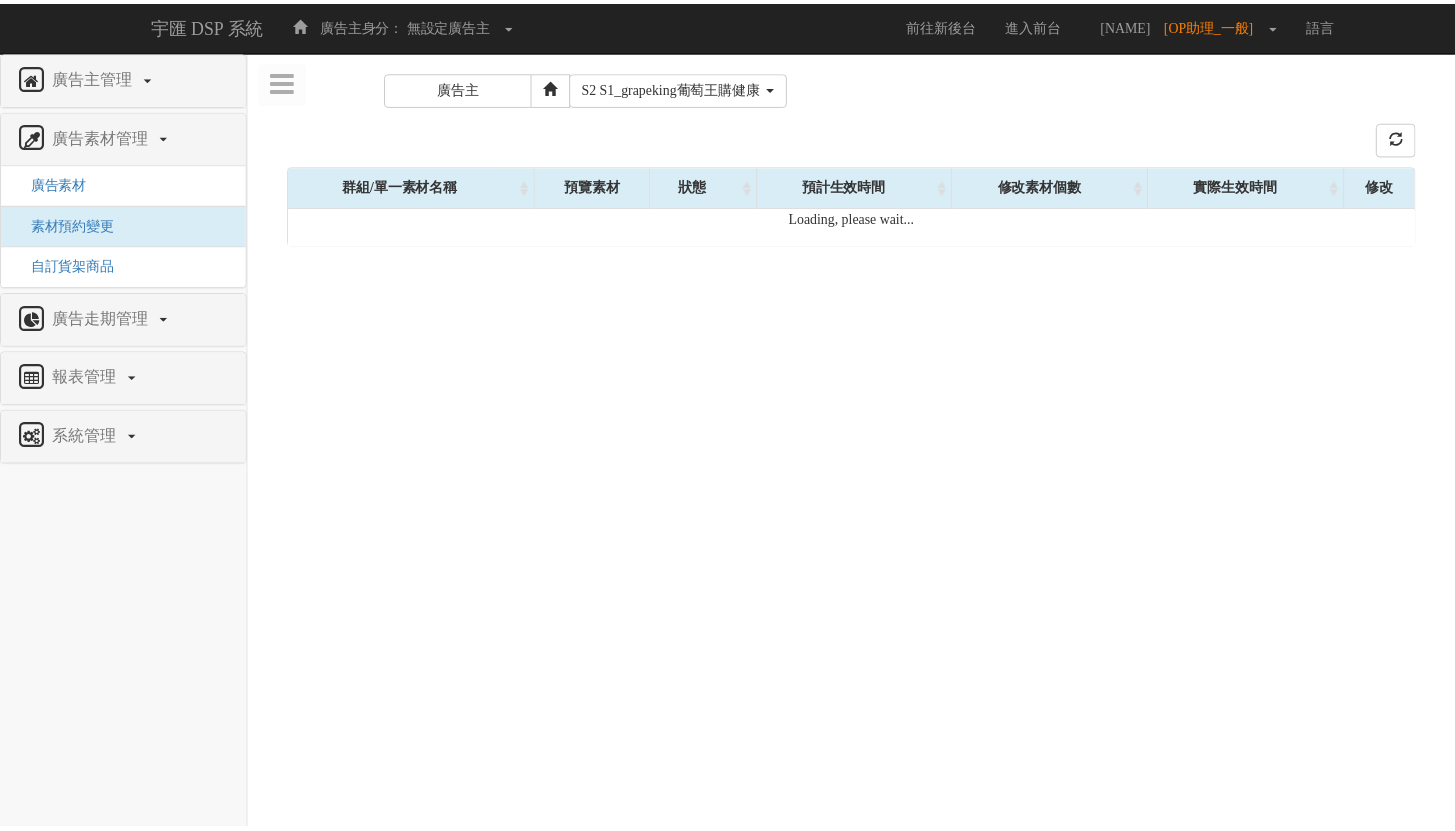 scroll, scrollTop: 0, scrollLeft: 0, axis: both 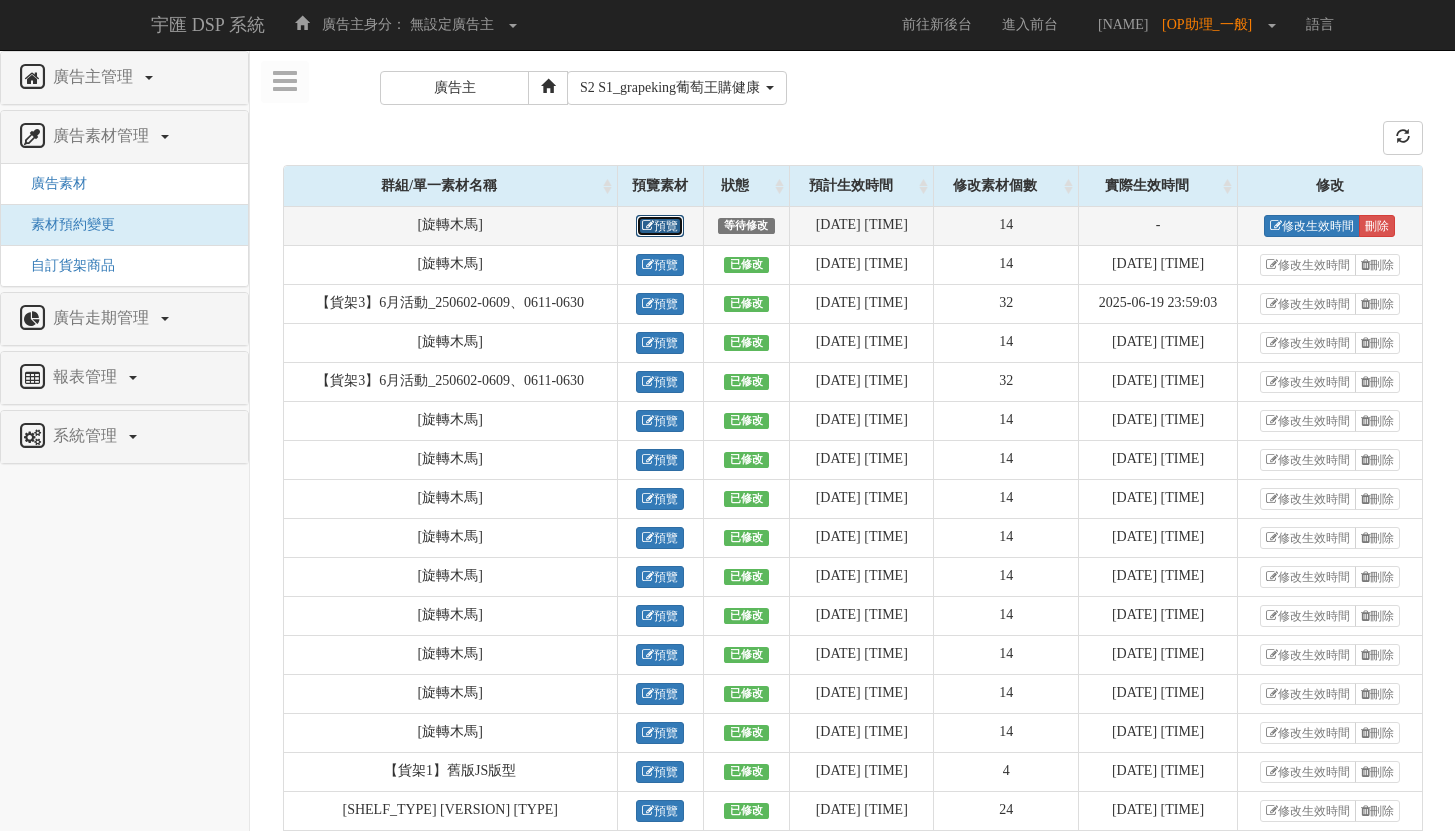 click on "預覽" at bounding box center [660, 226] 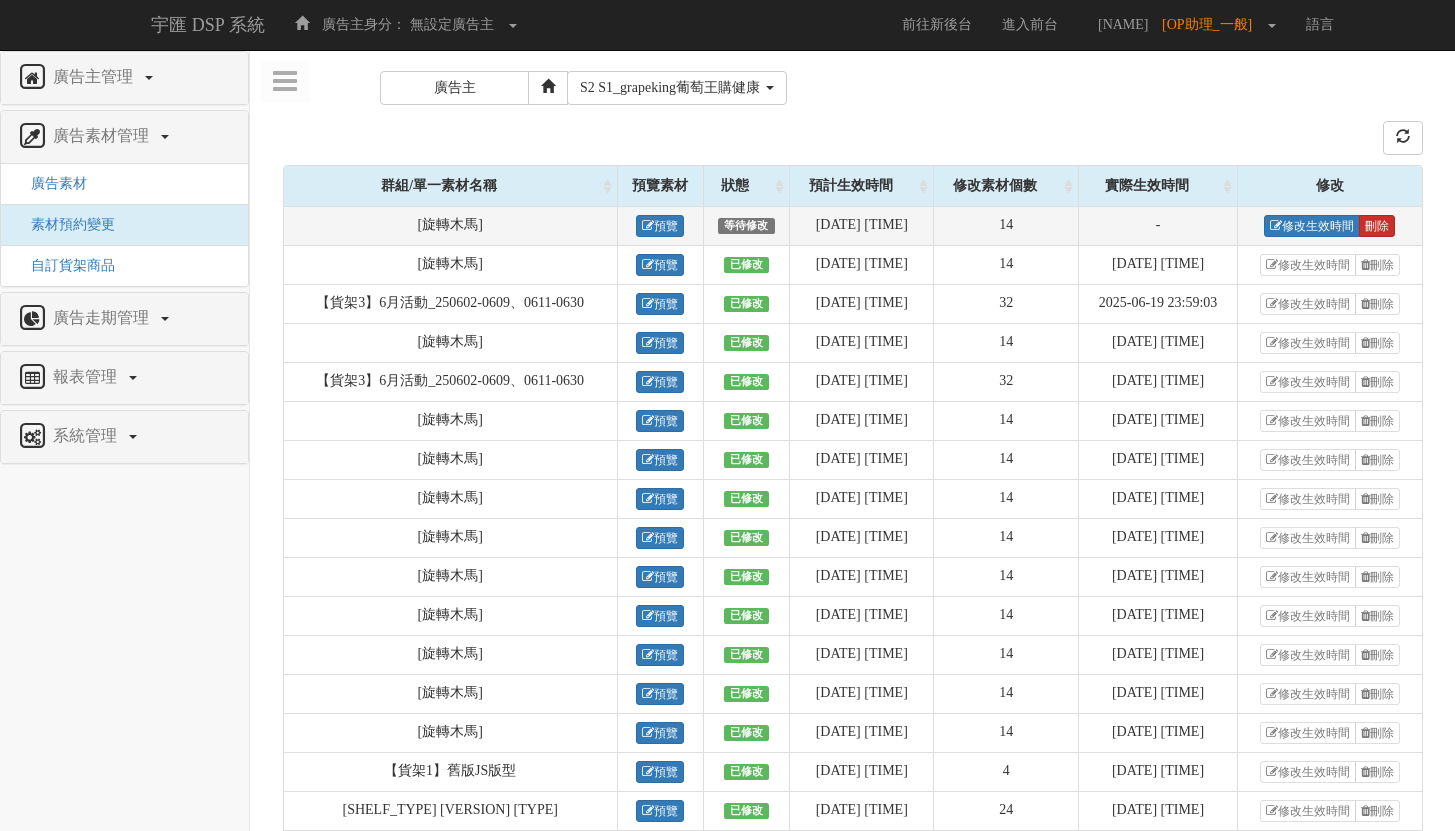 click on "刪除" at bounding box center (1377, 226) 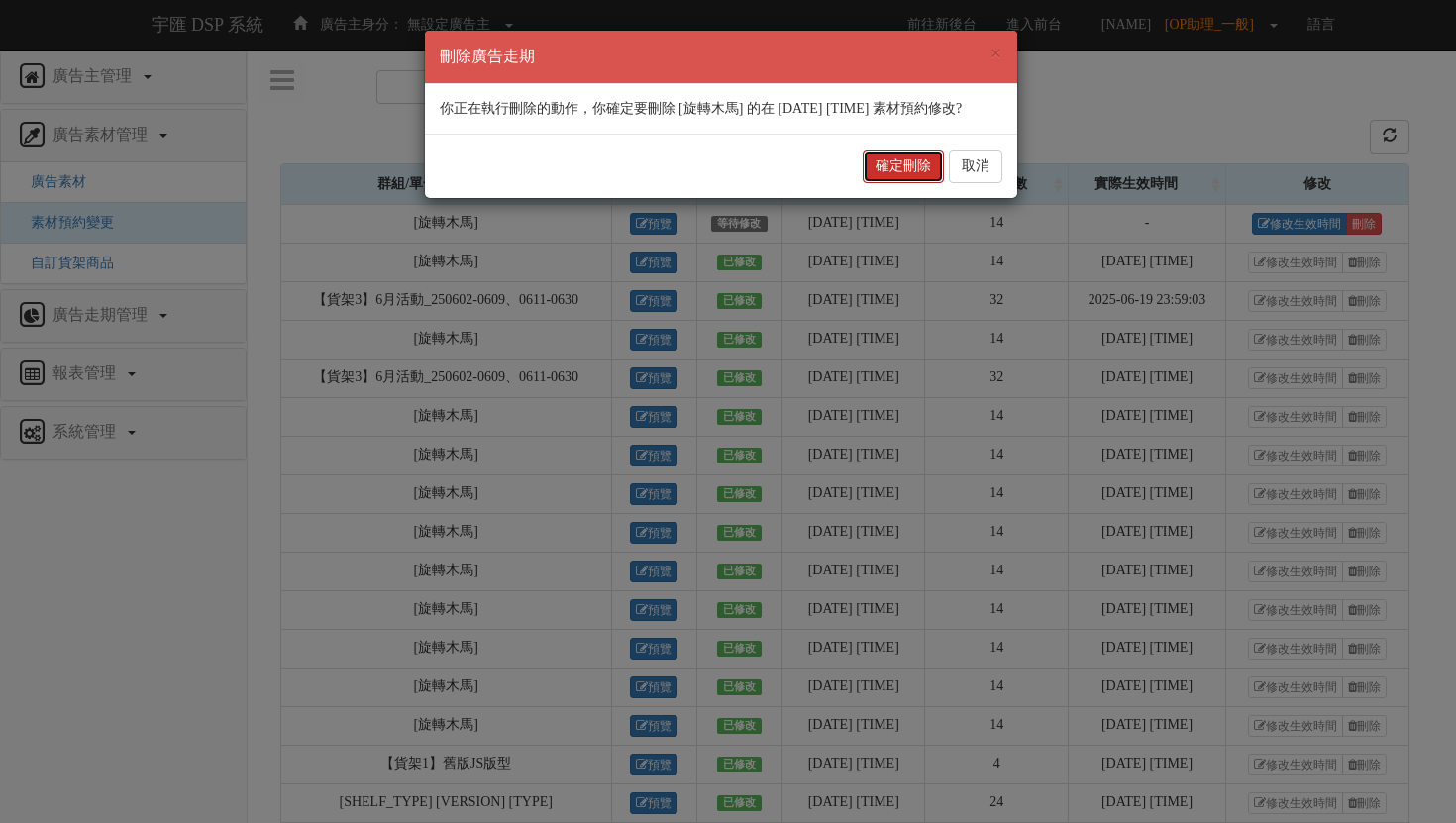 click on "確定刪除" at bounding box center (903, 166) 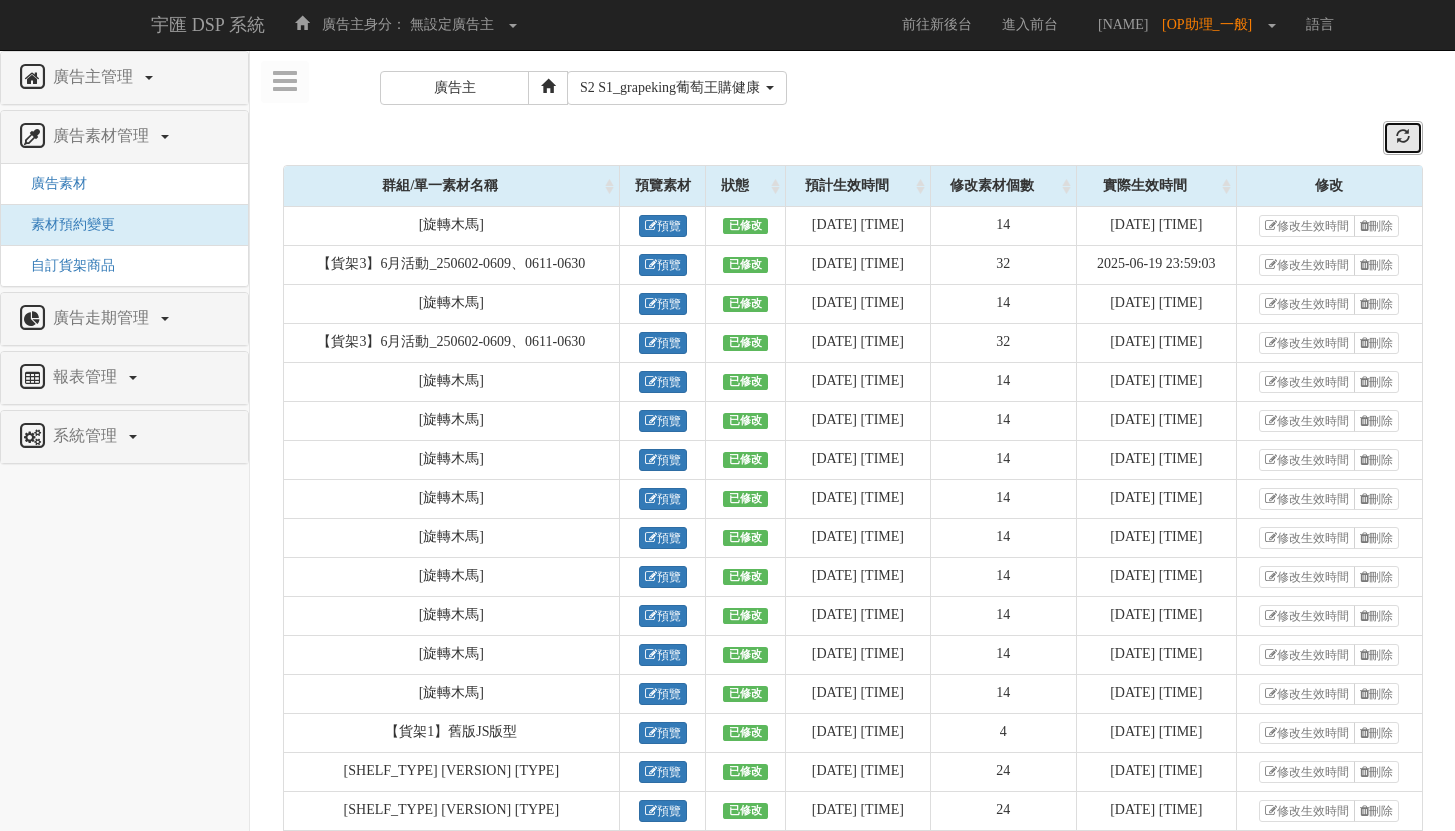 click at bounding box center (1403, 136) 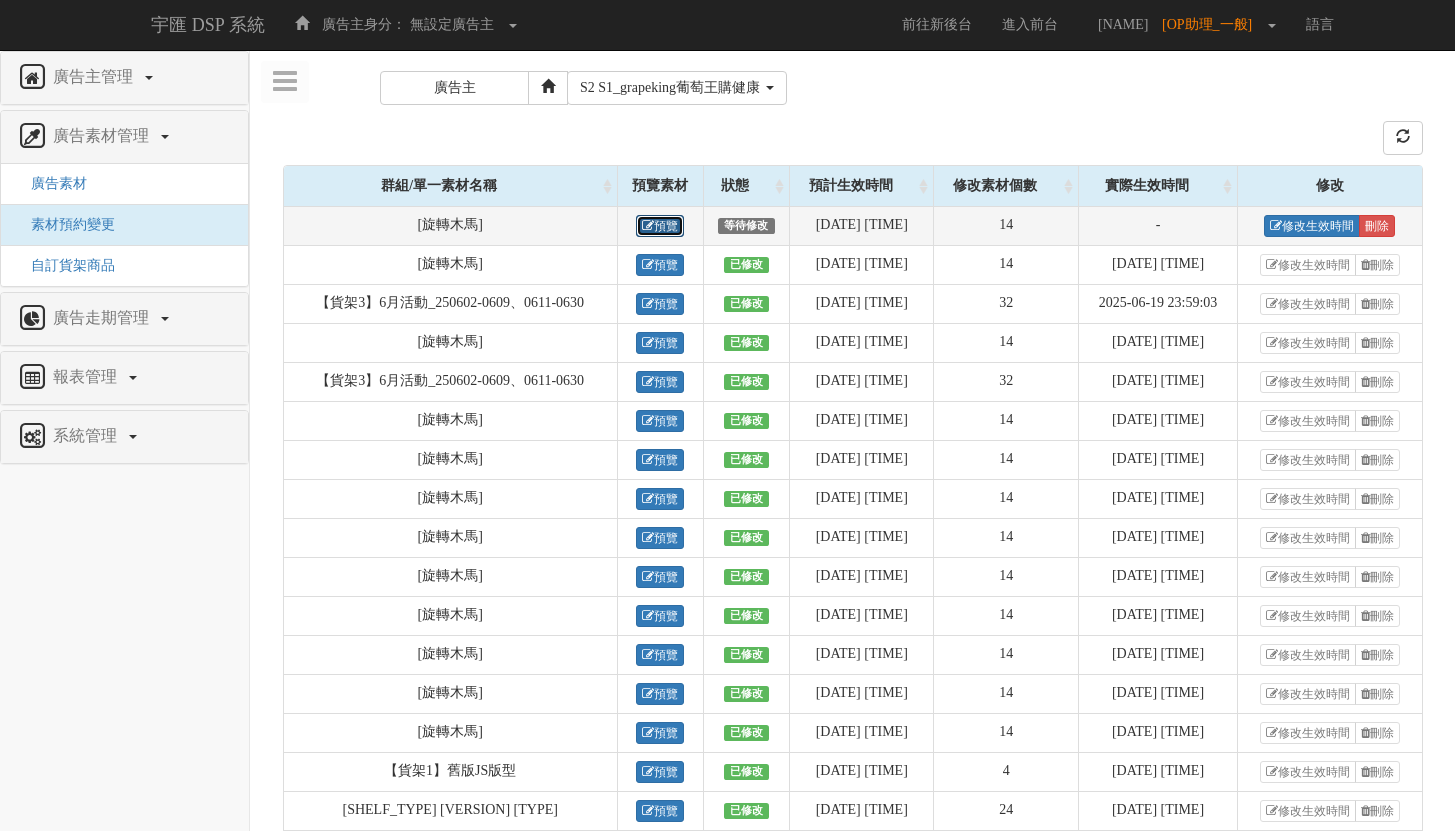 click on "預覽" at bounding box center (660, 226) 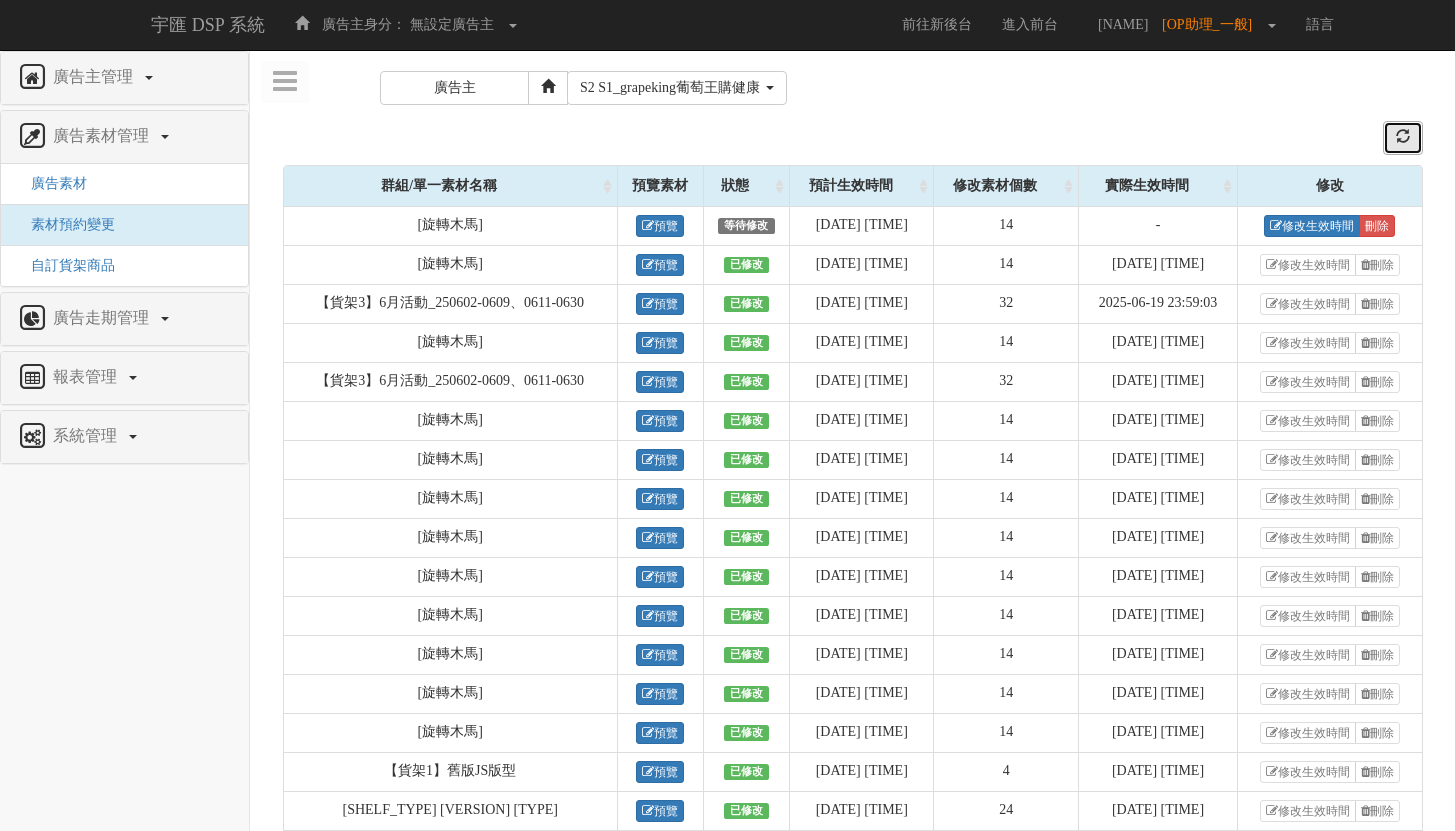 click at bounding box center [1403, 136] 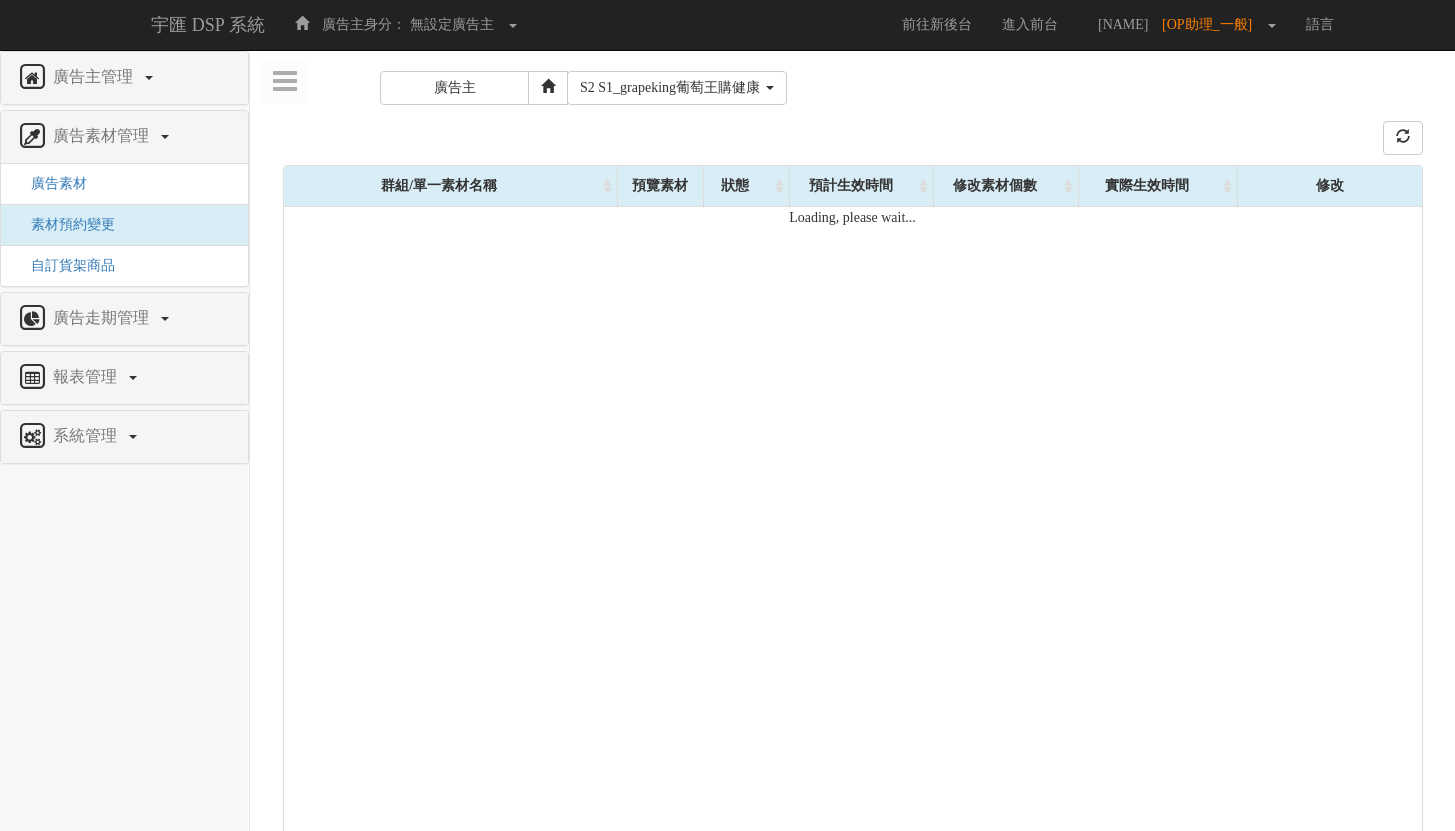 click at bounding box center (853, 138) 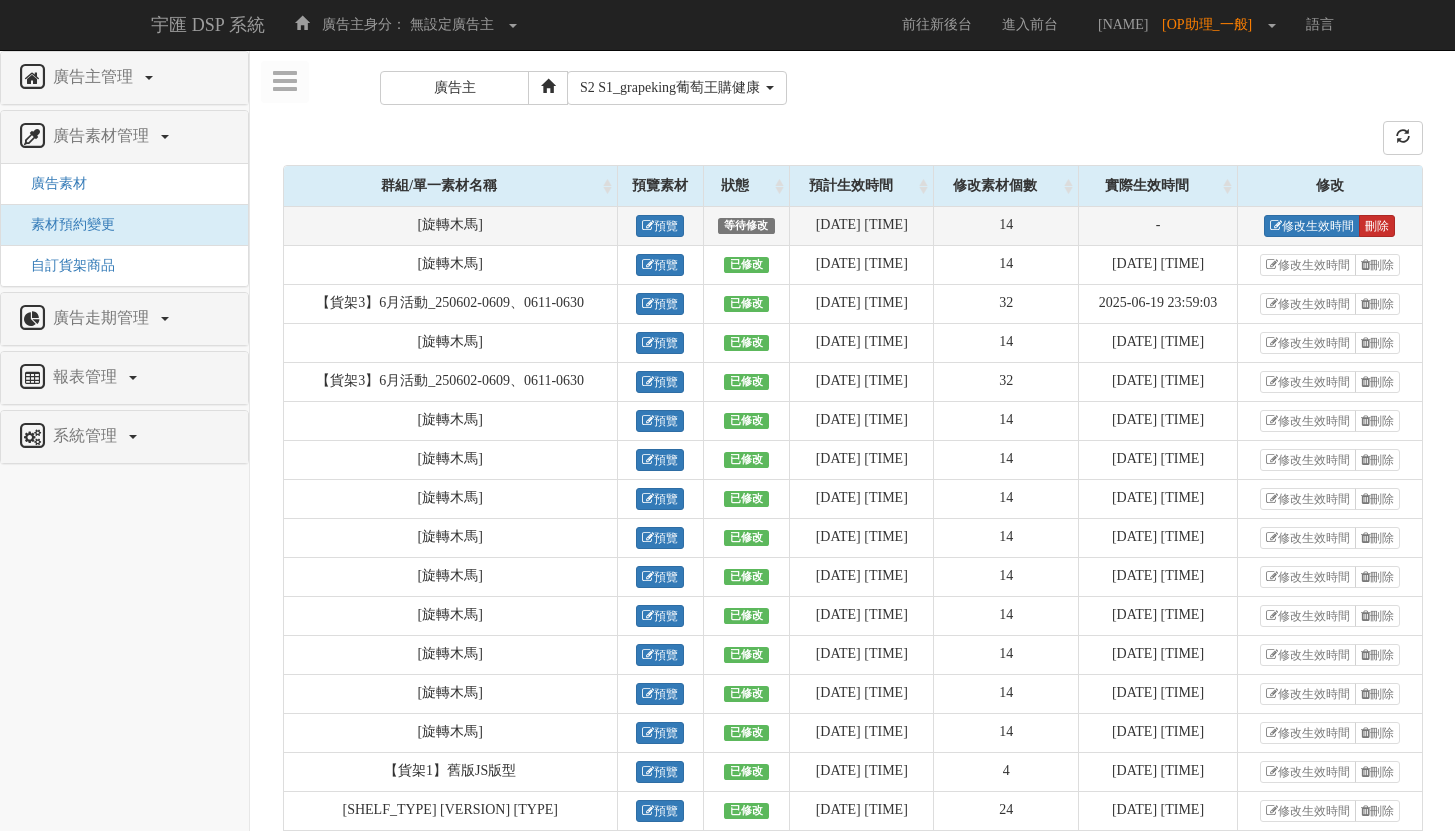 click on "刪除" at bounding box center (1377, 226) 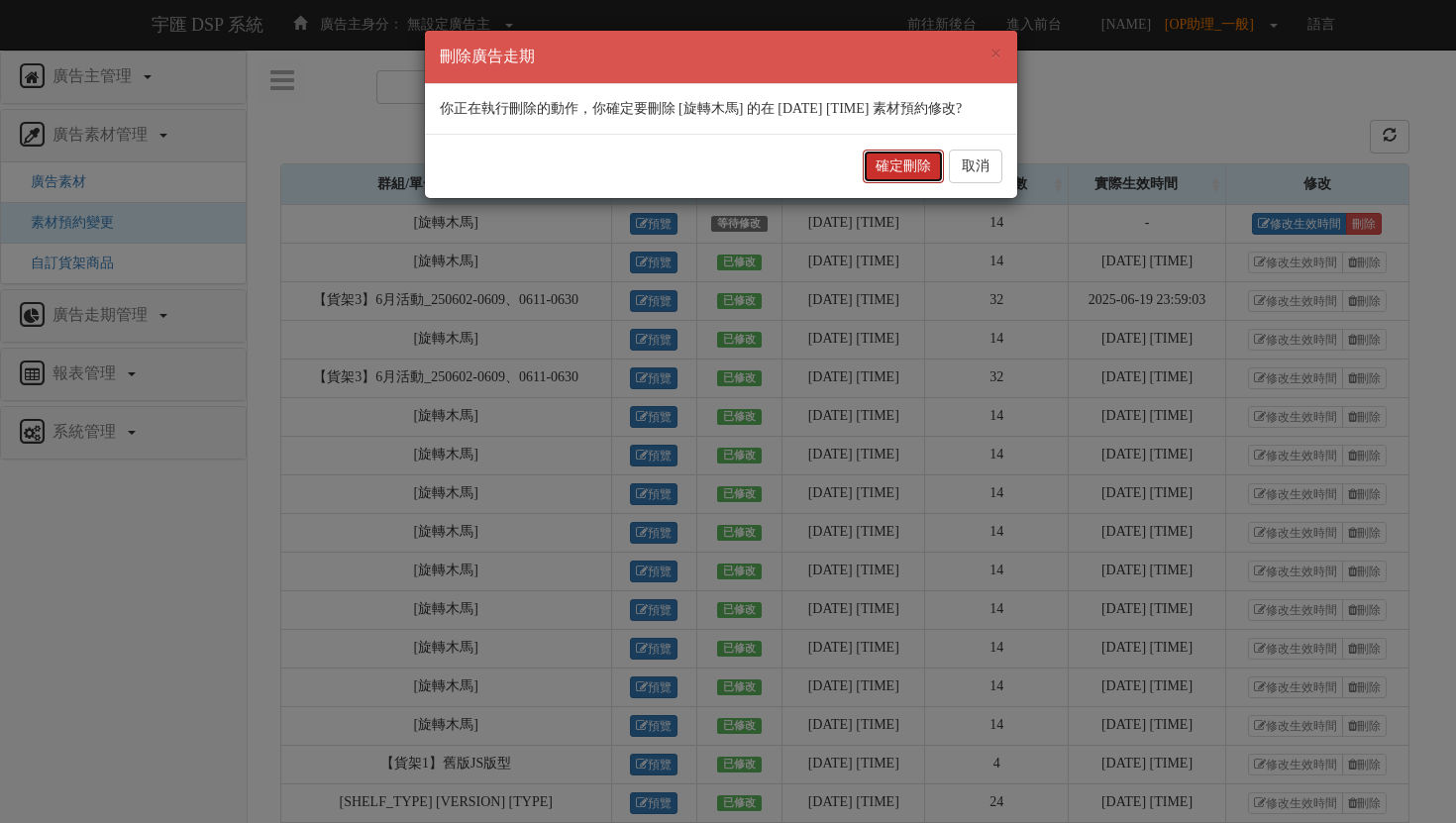 click on "確定刪除" at bounding box center [903, 166] 